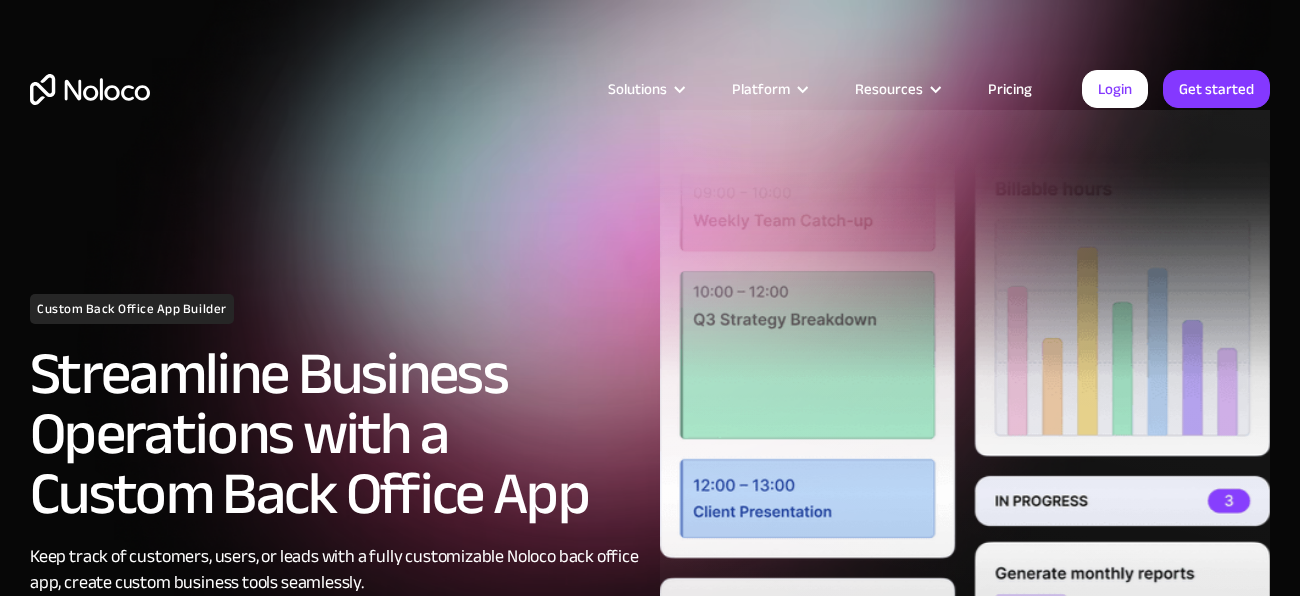 scroll, scrollTop: 0, scrollLeft: 0, axis: both 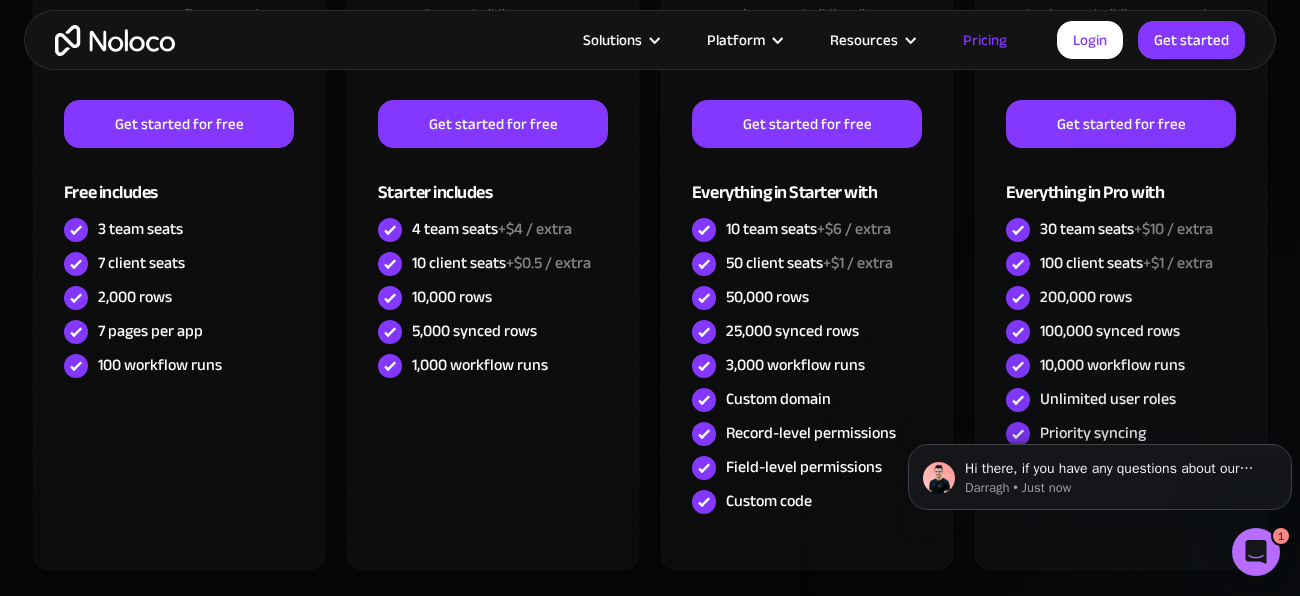 click at bounding box center (115, 40) 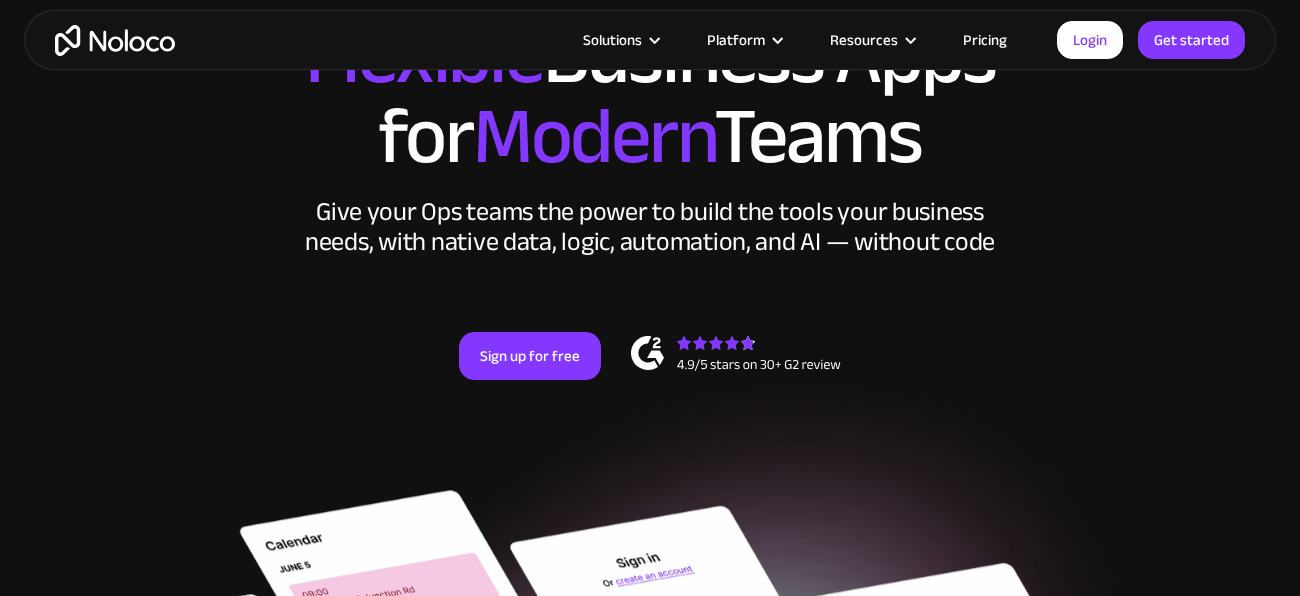 scroll, scrollTop: 397, scrollLeft: 0, axis: vertical 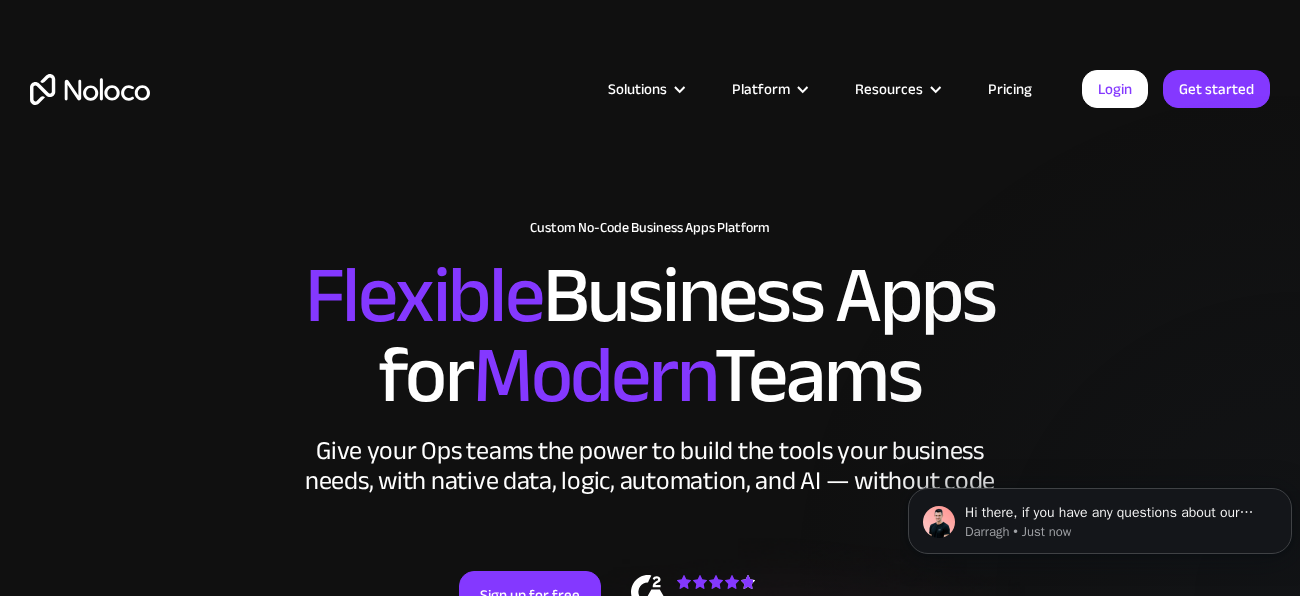 click on "Pricing" at bounding box center (1010, 89) 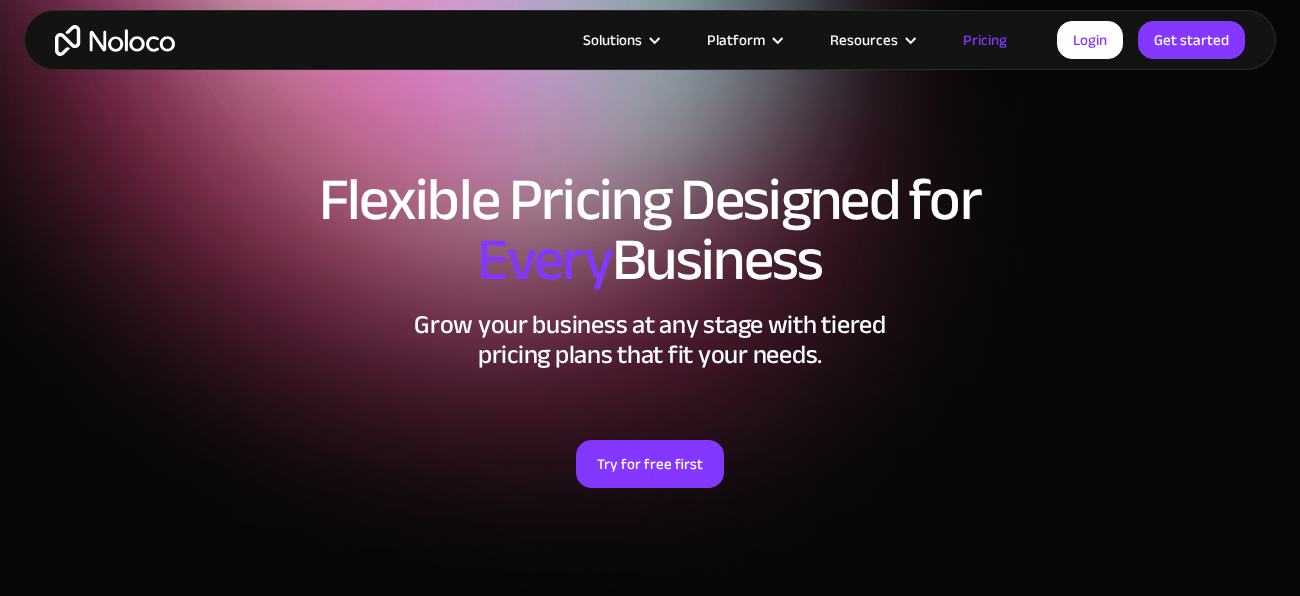 scroll, scrollTop: 481, scrollLeft: 0, axis: vertical 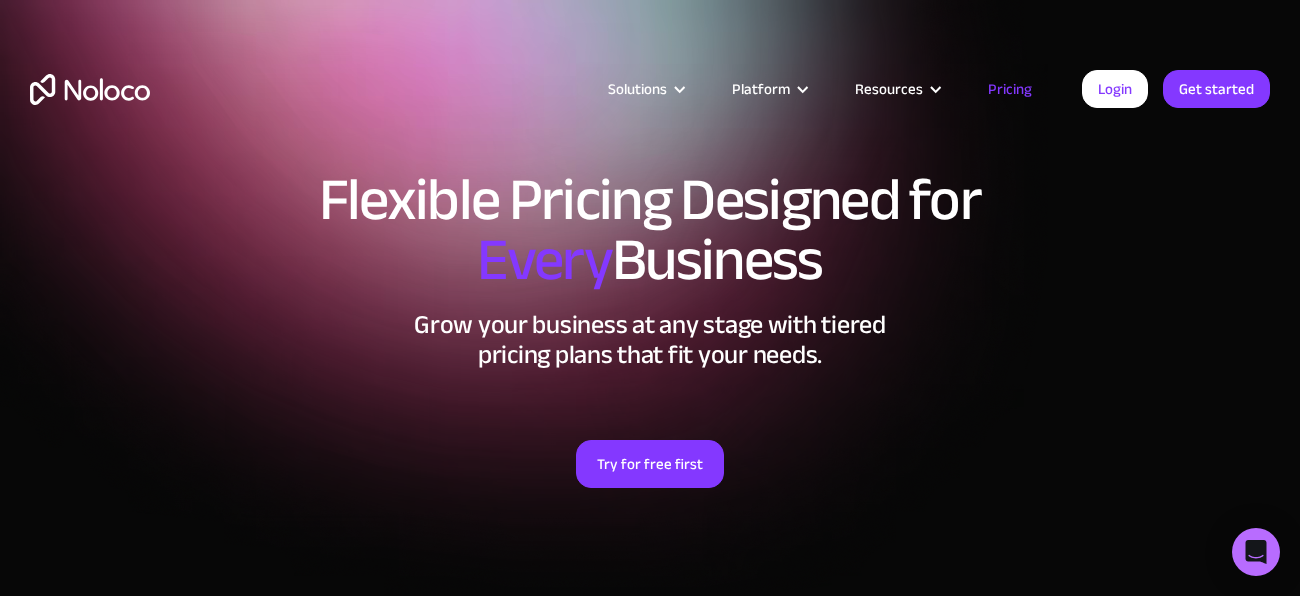 click at bounding box center (679, 89) 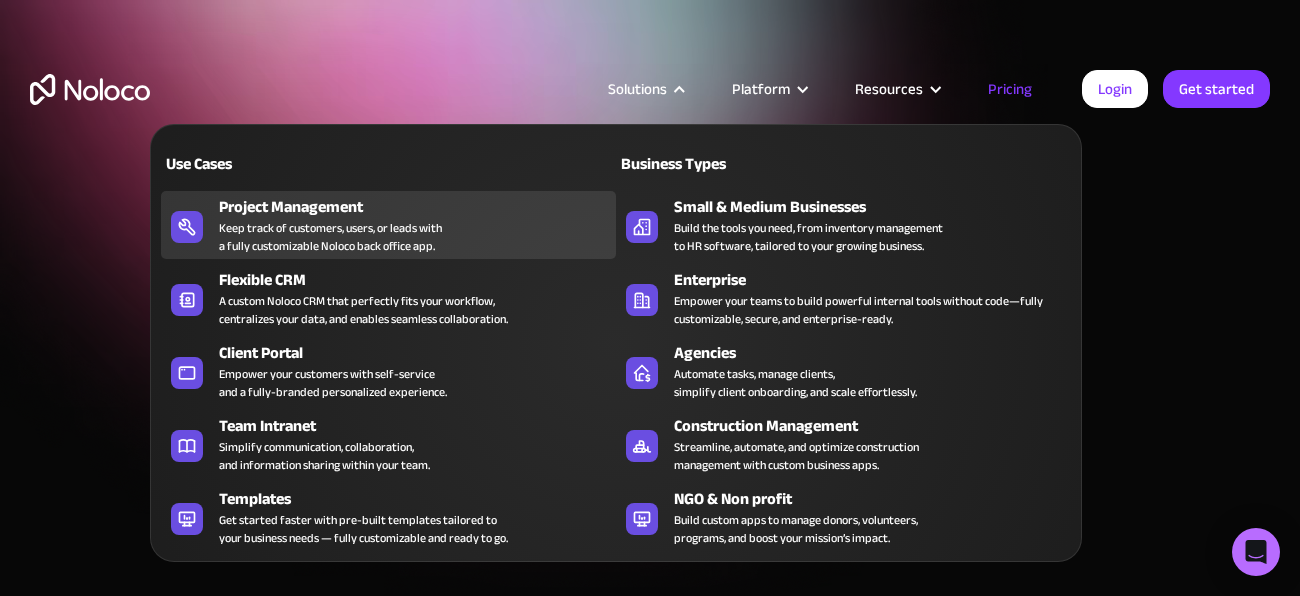 click on "Project Management" at bounding box center (422, 207) 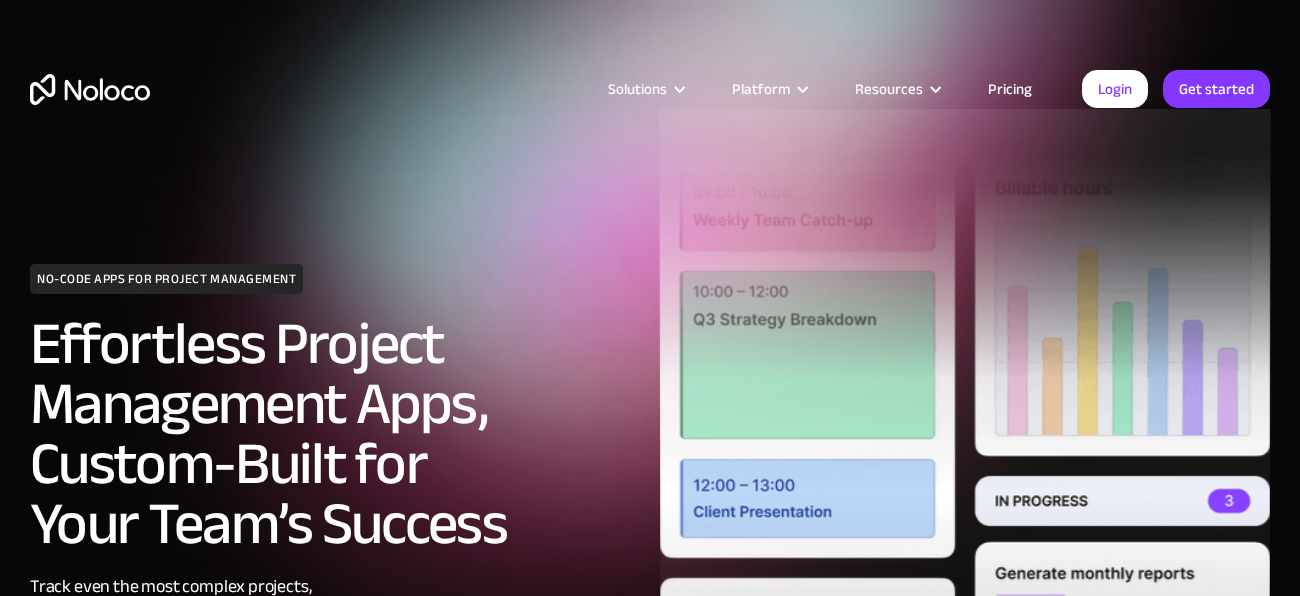 scroll, scrollTop: 0, scrollLeft: 0, axis: both 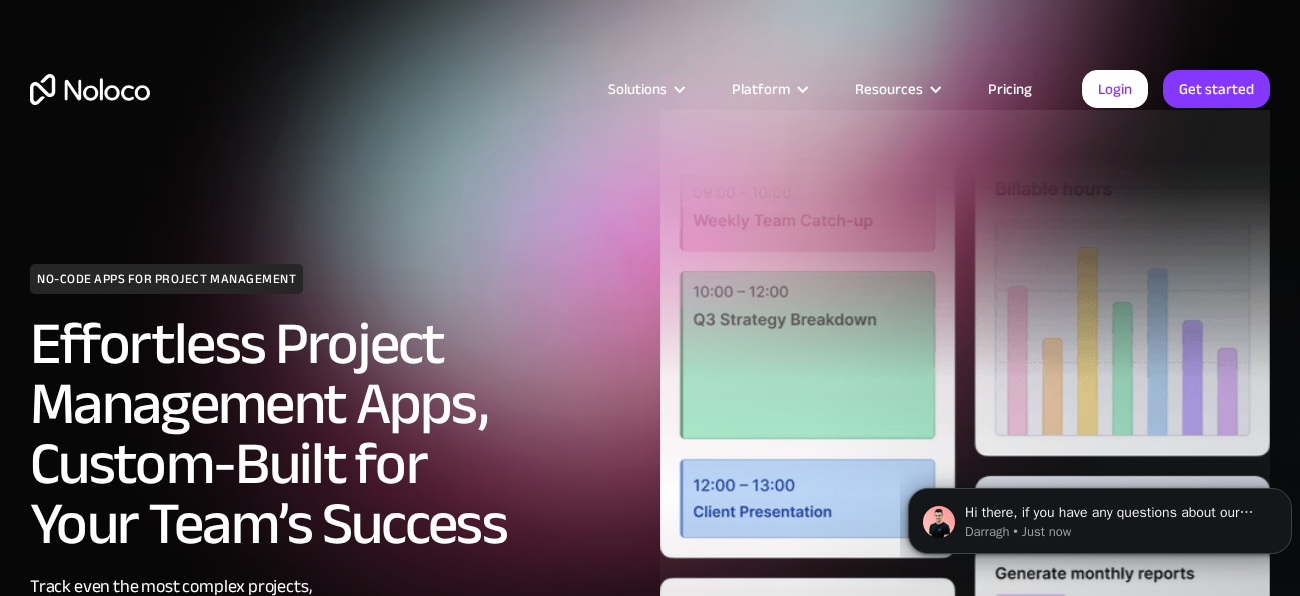 click at bounding box center (90, 89) 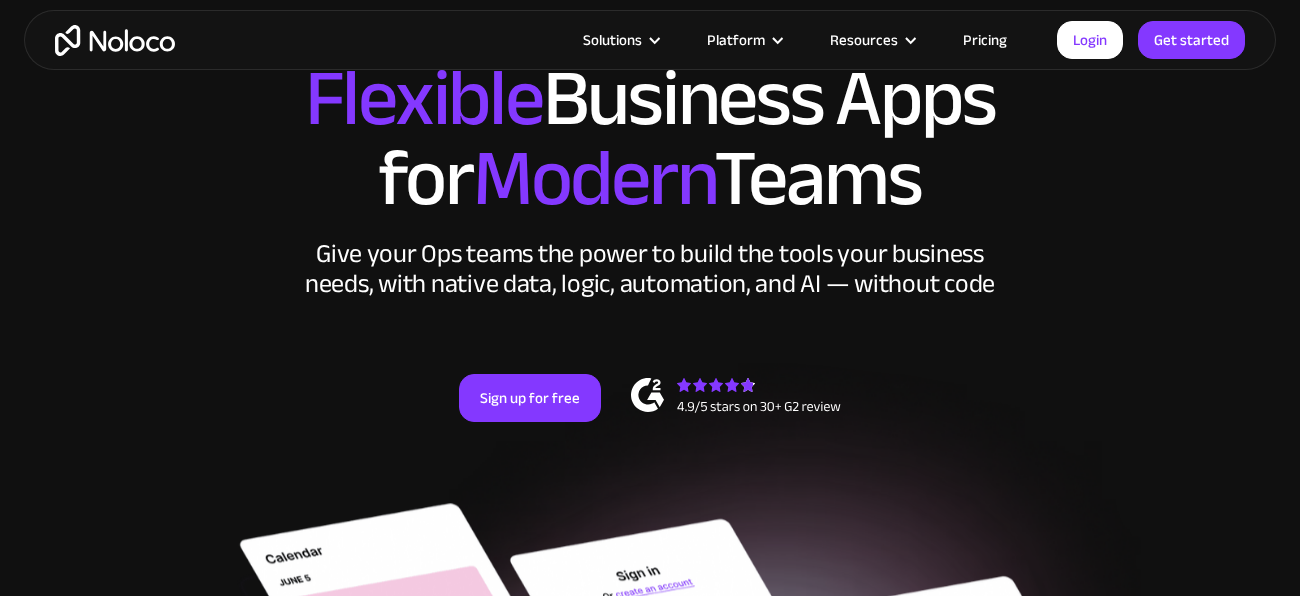 scroll, scrollTop: 0, scrollLeft: 0, axis: both 